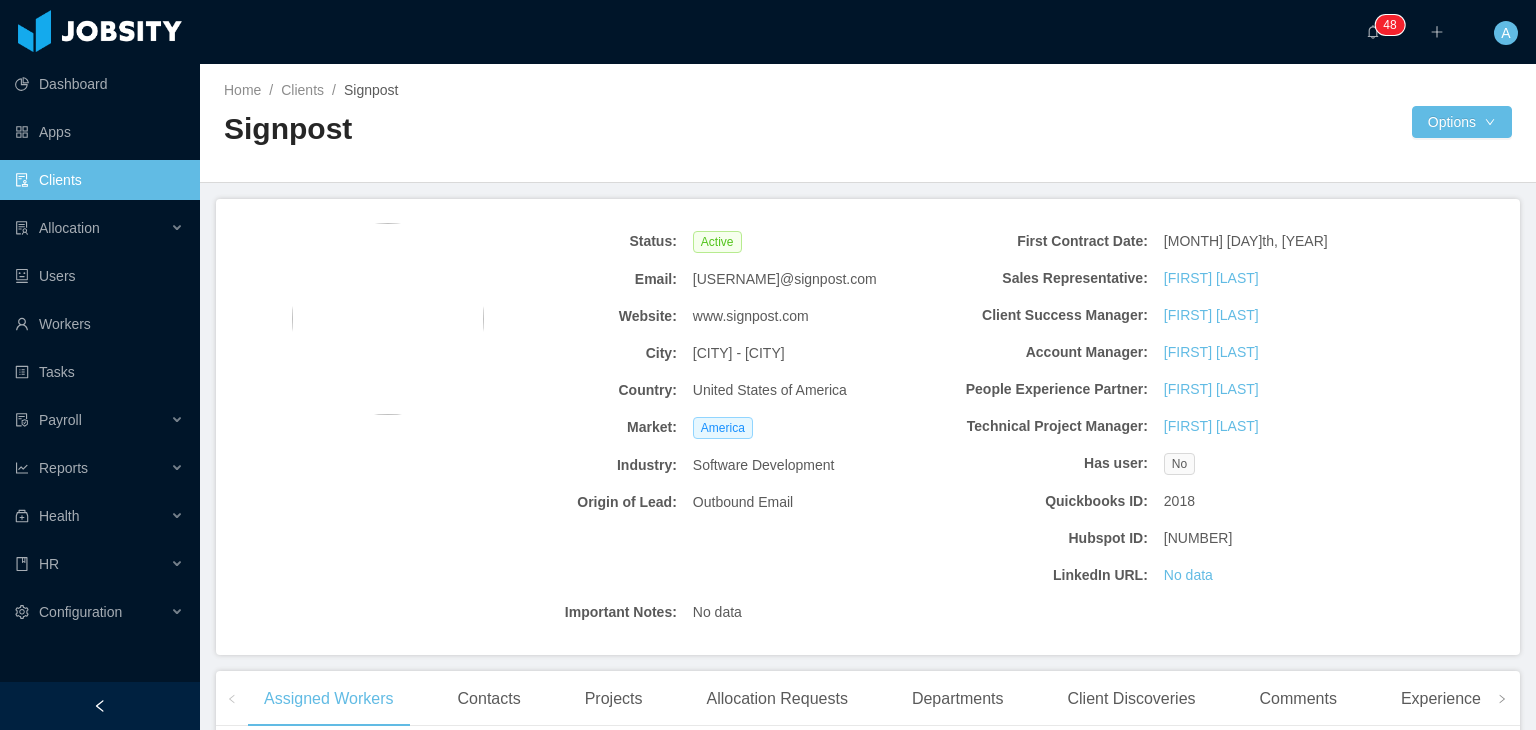 scroll, scrollTop: 0, scrollLeft: 0, axis: both 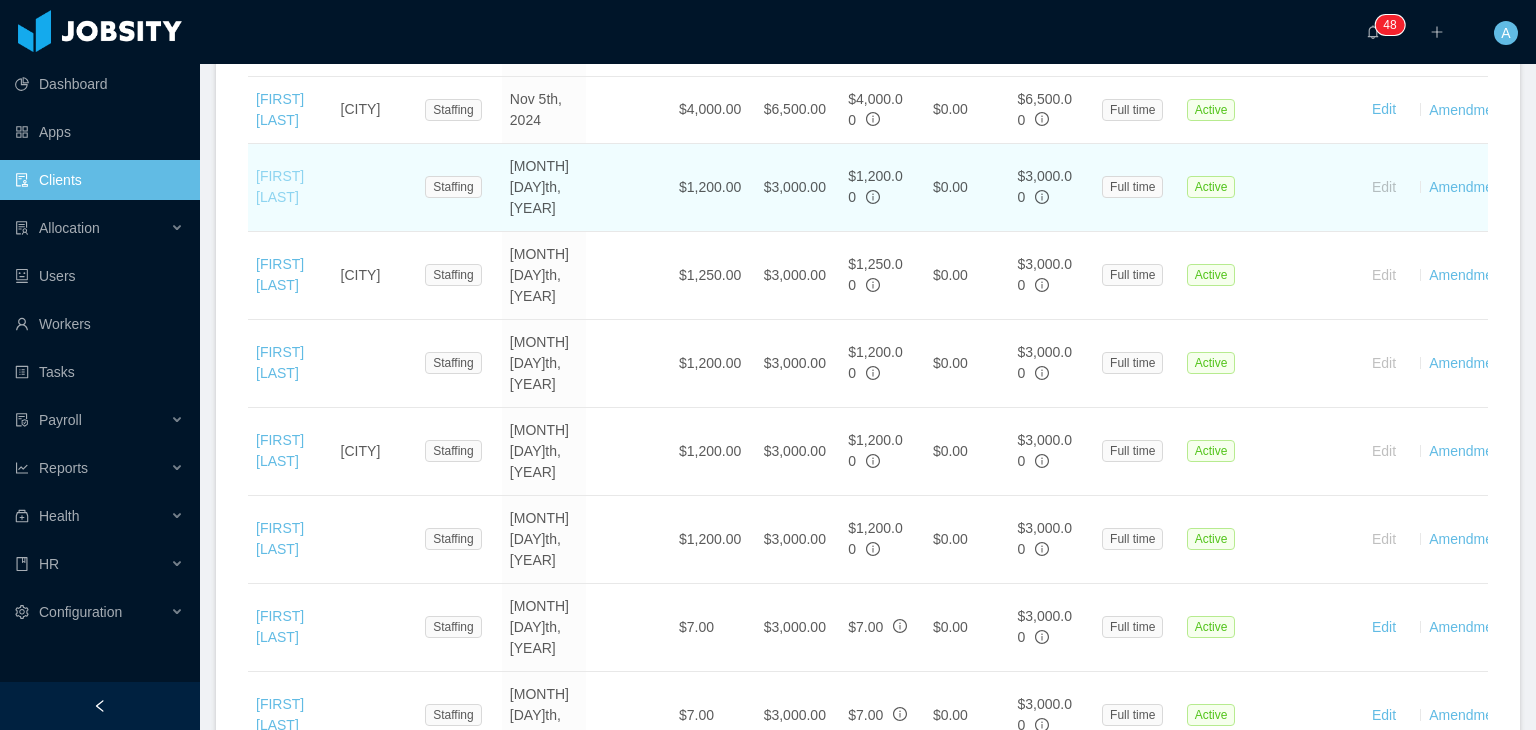 click on "[FIRST] [LAST]" at bounding box center (280, 186) 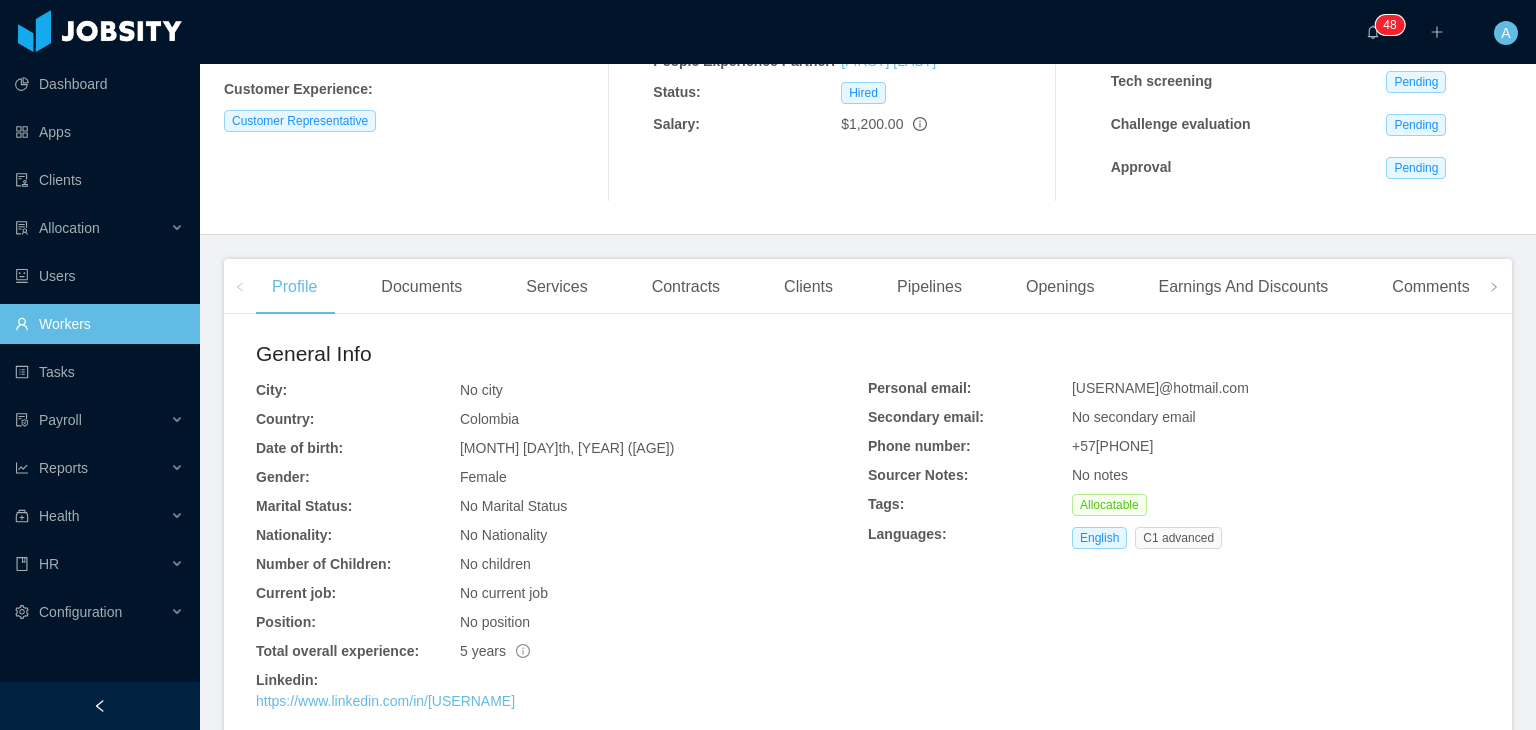 scroll, scrollTop: 492, scrollLeft: 0, axis: vertical 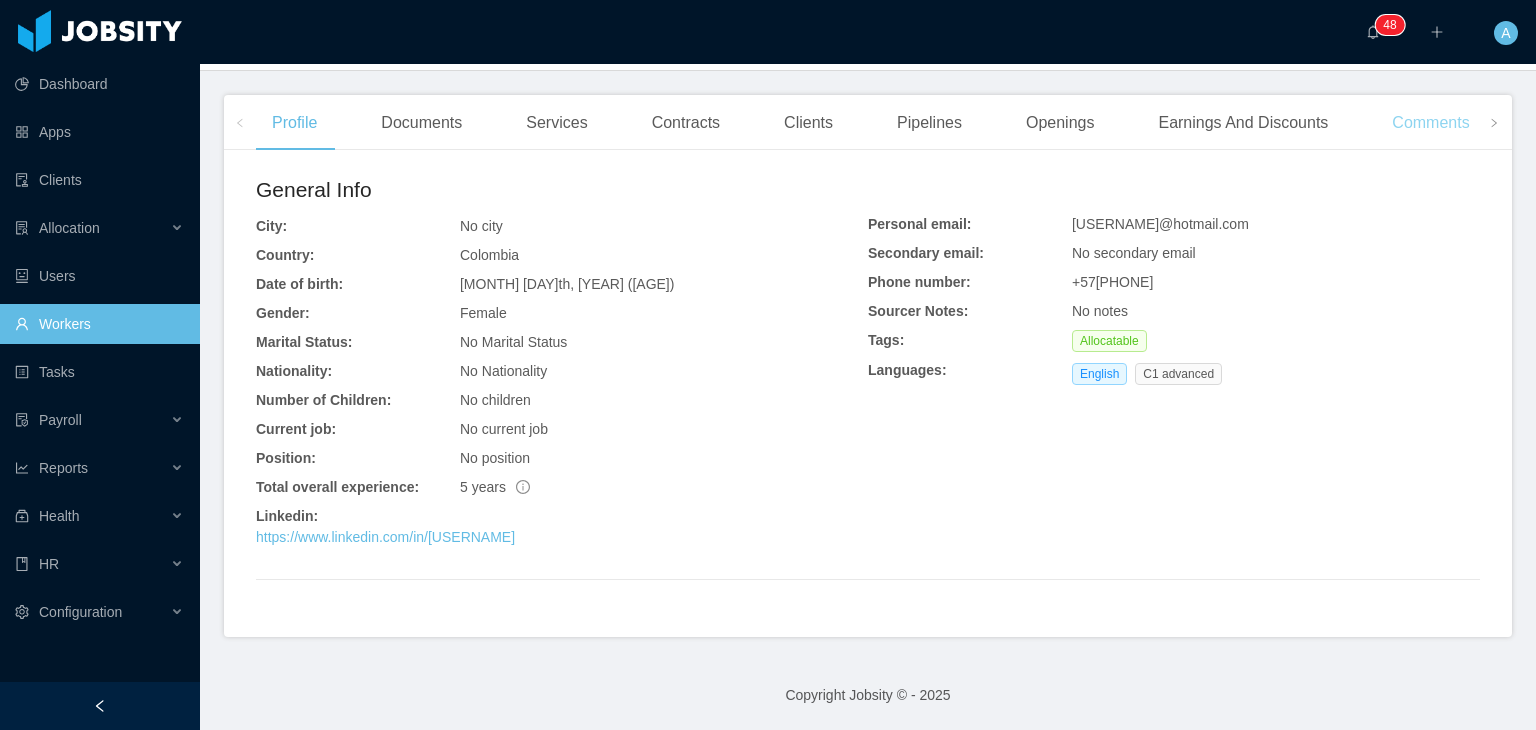click on "Comments" at bounding box center [1430, 123] 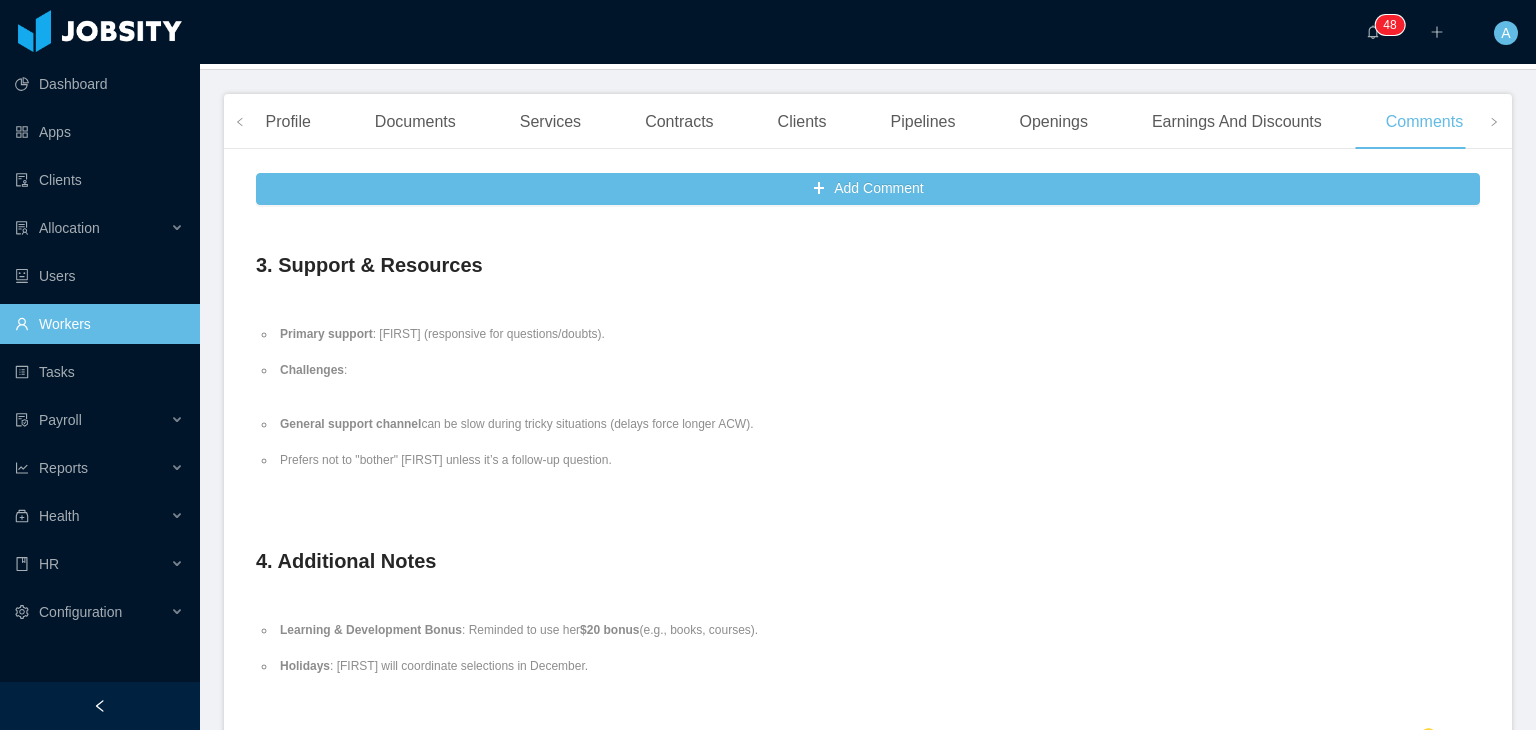 scroll, scrollTop: 590, scrollLeft: 0, axis: vertical 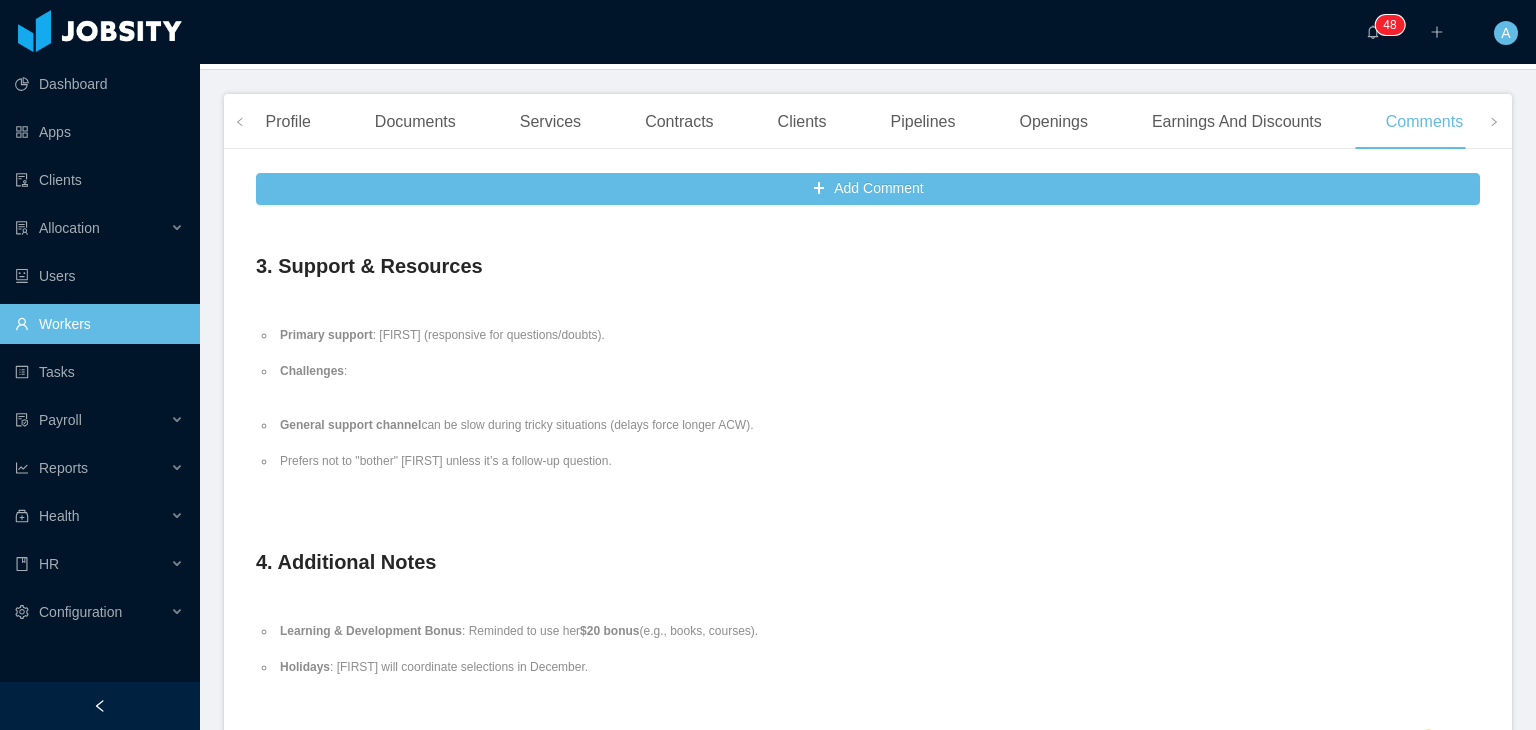 drag, startPoint x: 762, startPoint y: 437, endPoint x: 271, endPoint y: 431, distance: 491.03665 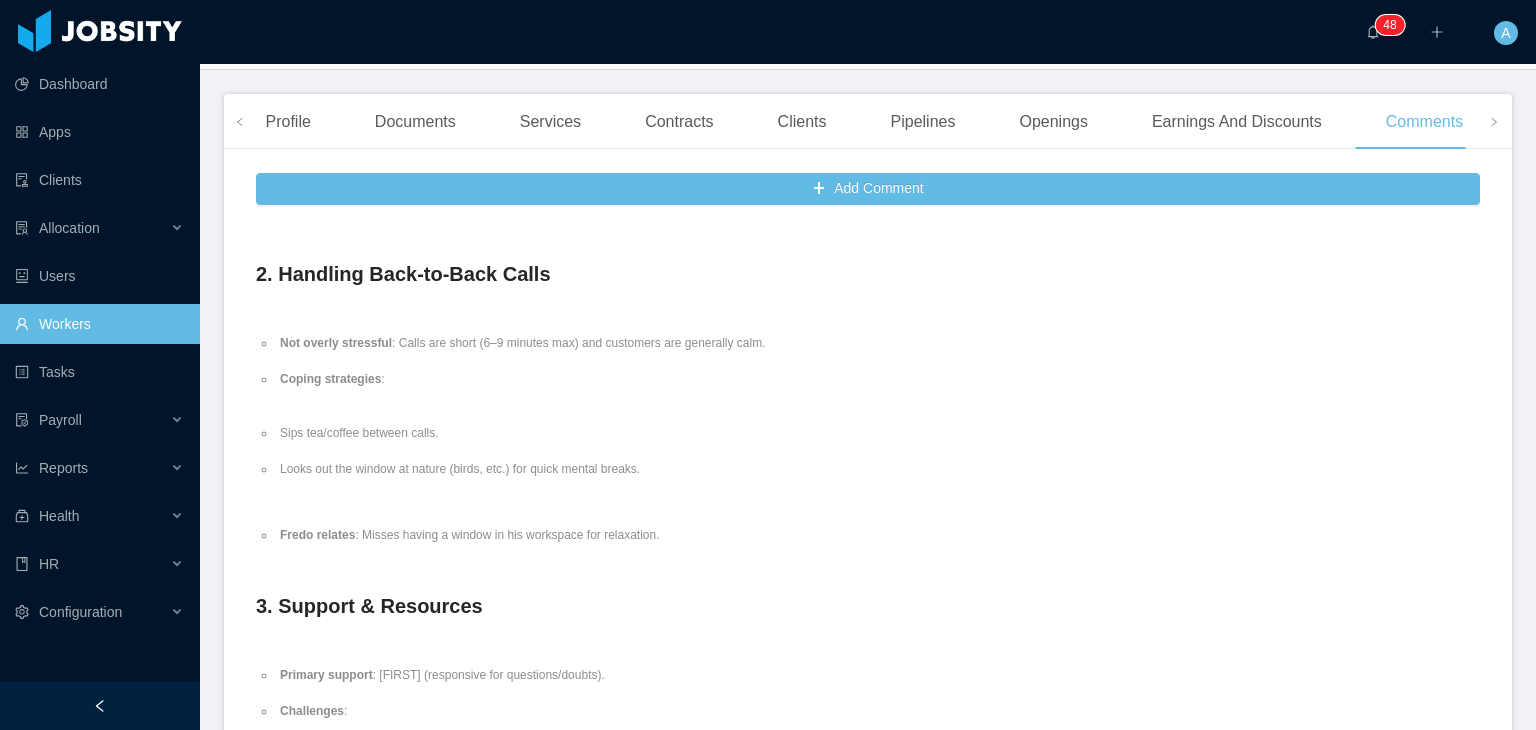 scroll, scrollTop: 0, scrollLeft: 0, axis: both 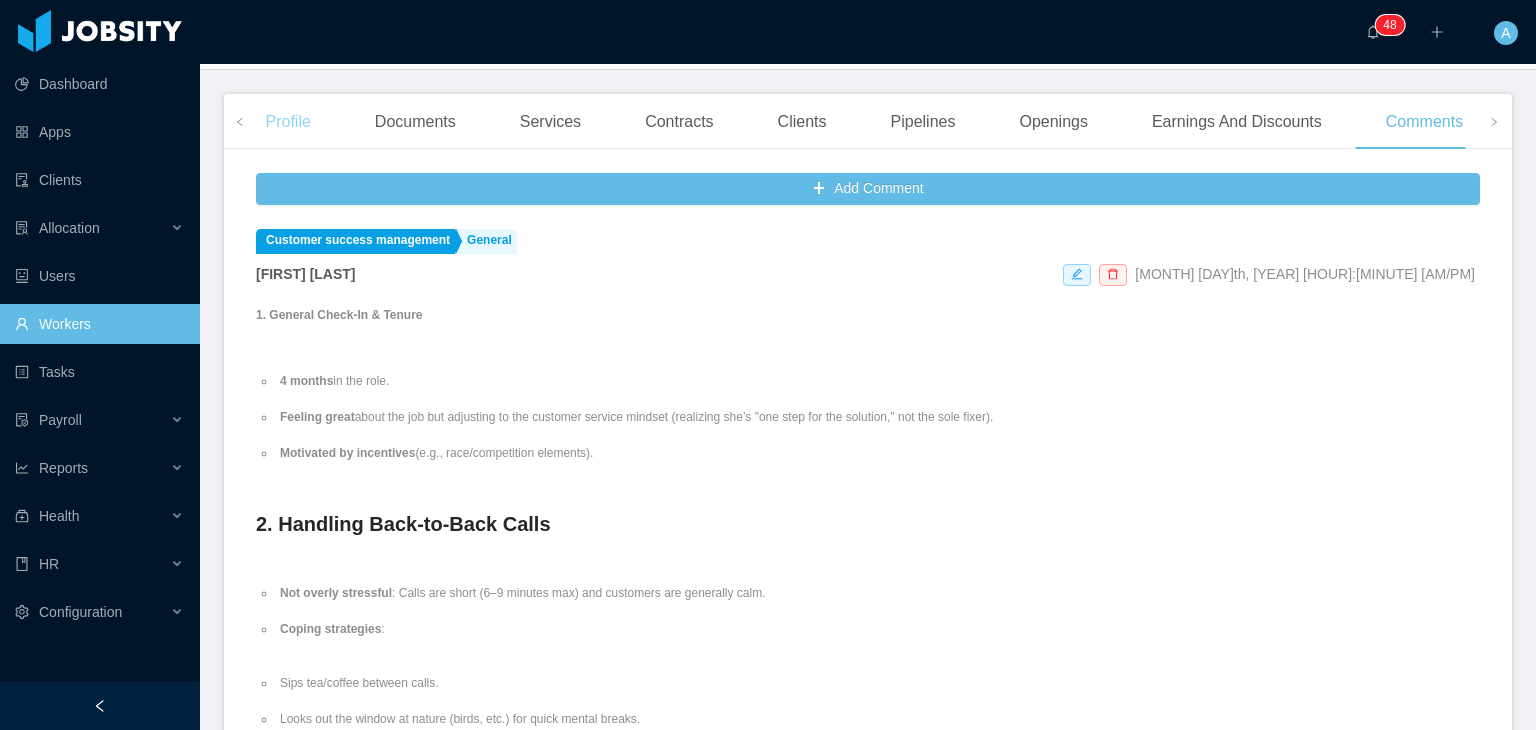 click on "Profile" at bounding box center [287, 122] 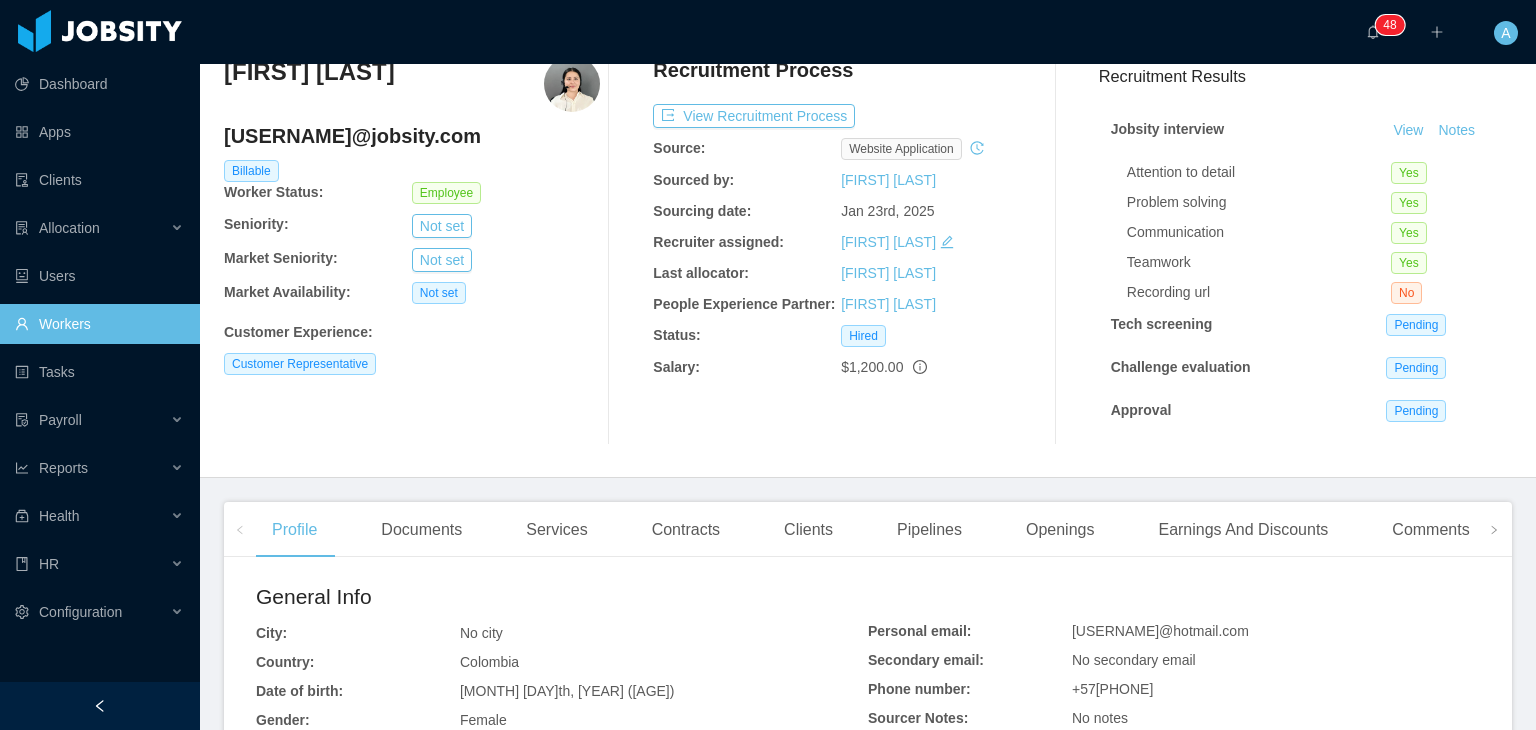 scroll, scrollTop: 492, scrollLeft: 0, axis: vertical 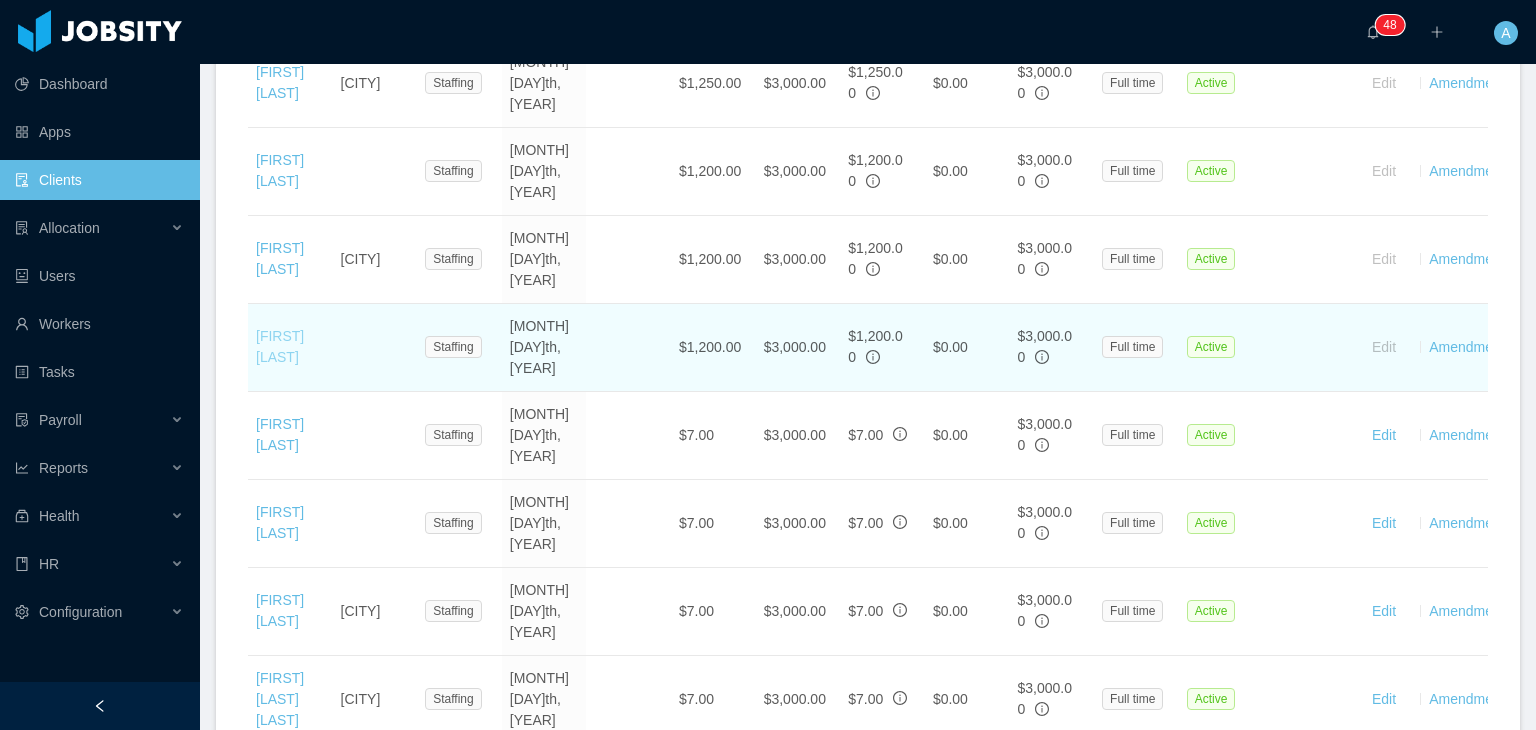 click on "[FIRST] [LAST]" at bounding box center (280, 346) 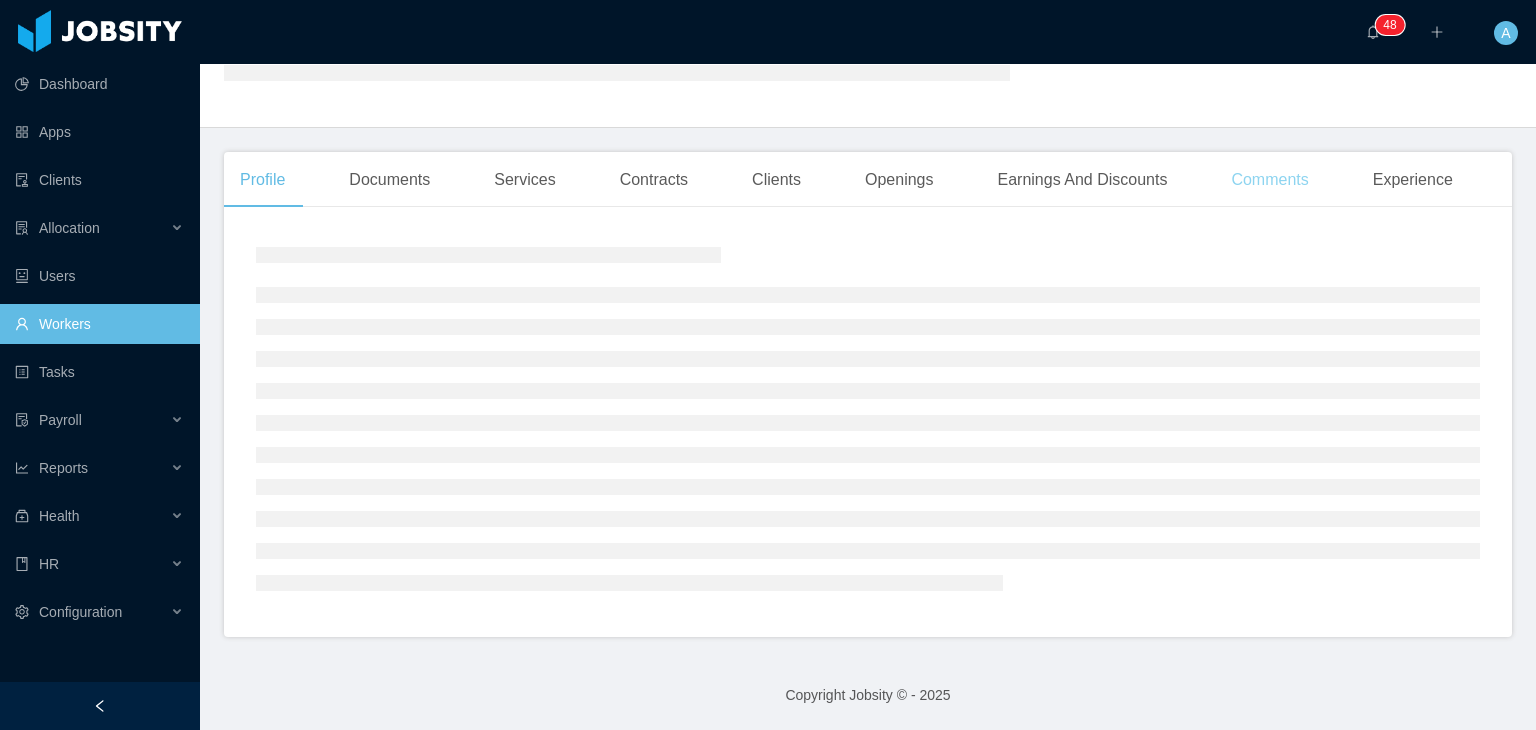 scroll, scrollTop: 456, scrollLeft: 0, axis: vertical 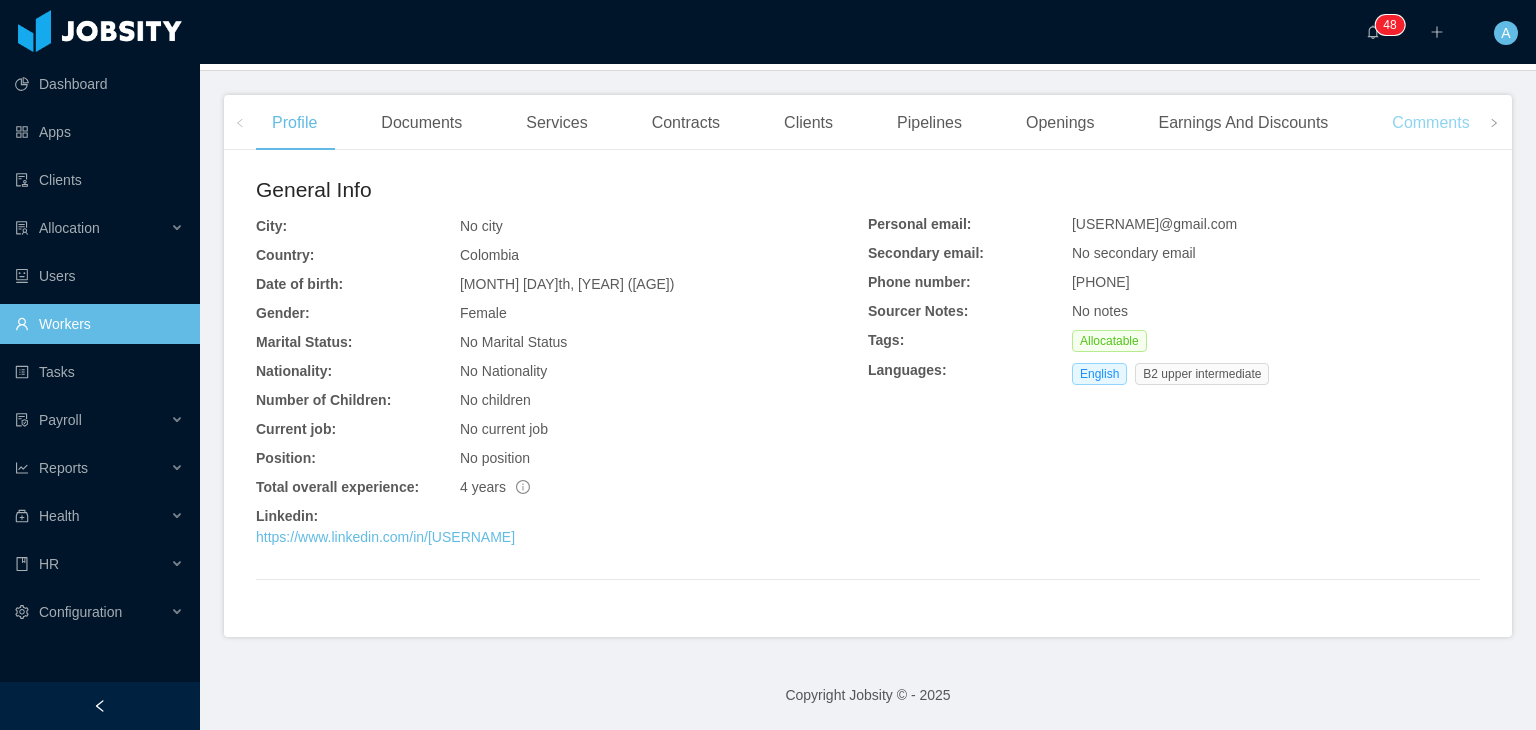 click on "Comments" at bounding box center [1430, 123] 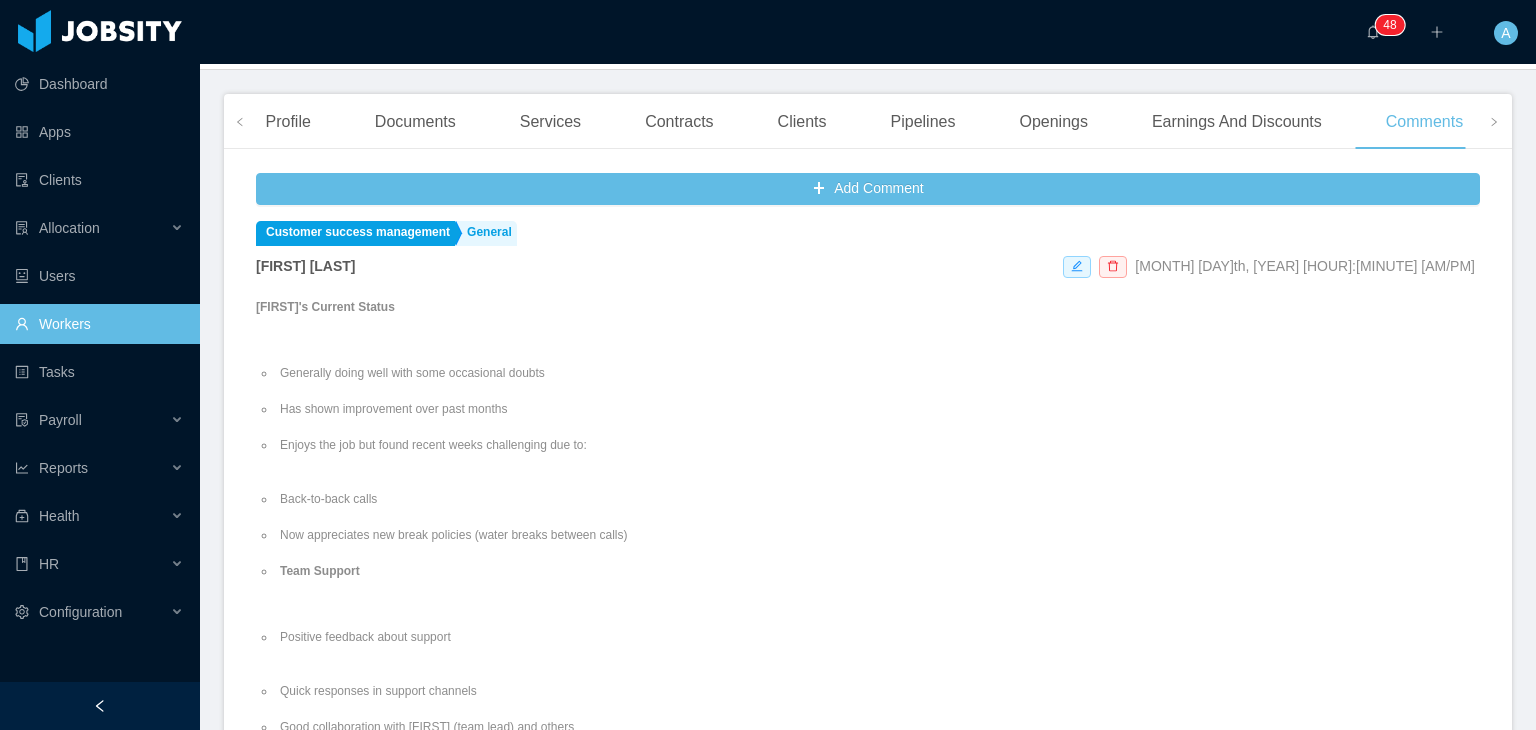 scroll, scrollTop: 0, scrollLeft: 0, axis: both 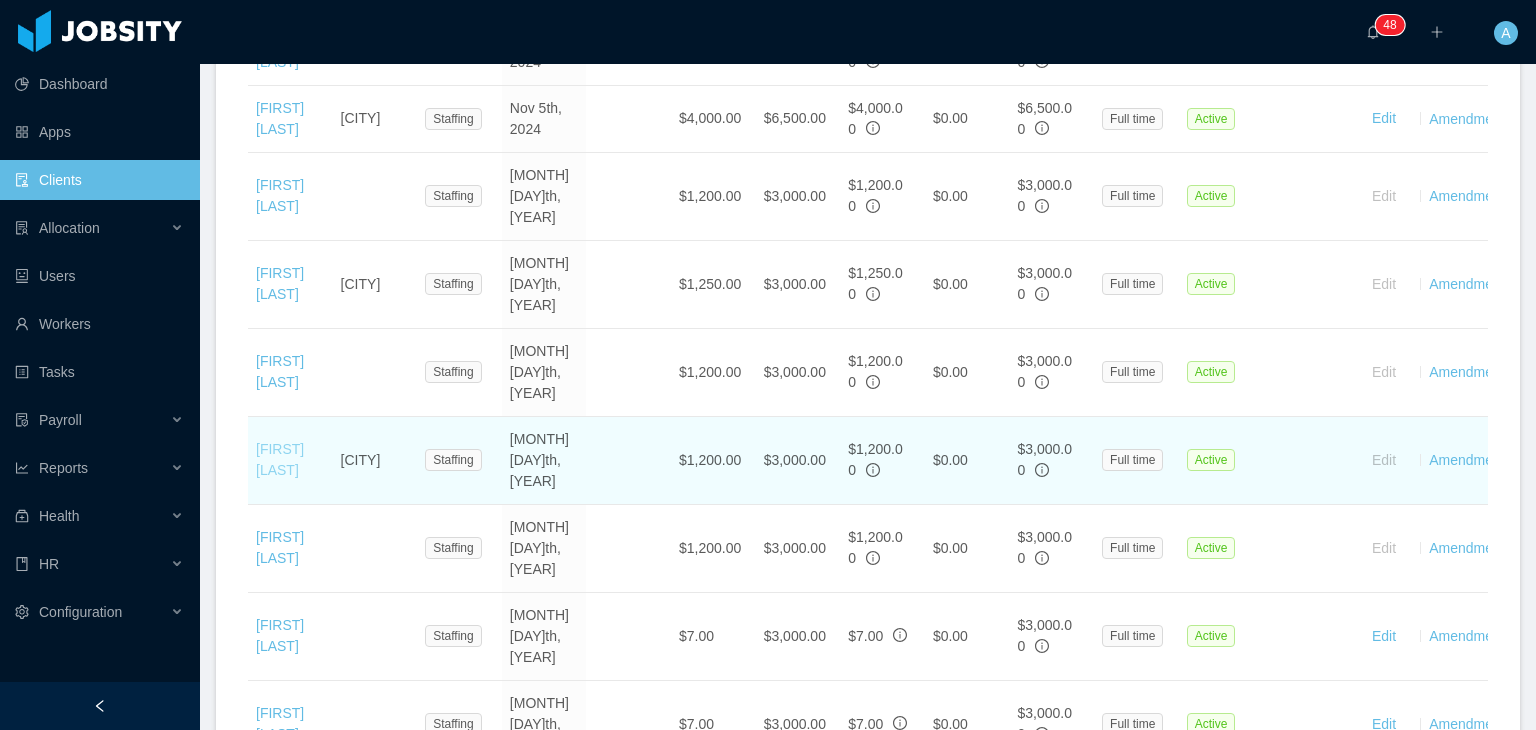 click on "[FIRST] [LAST]" at bounding box center (280, 459) 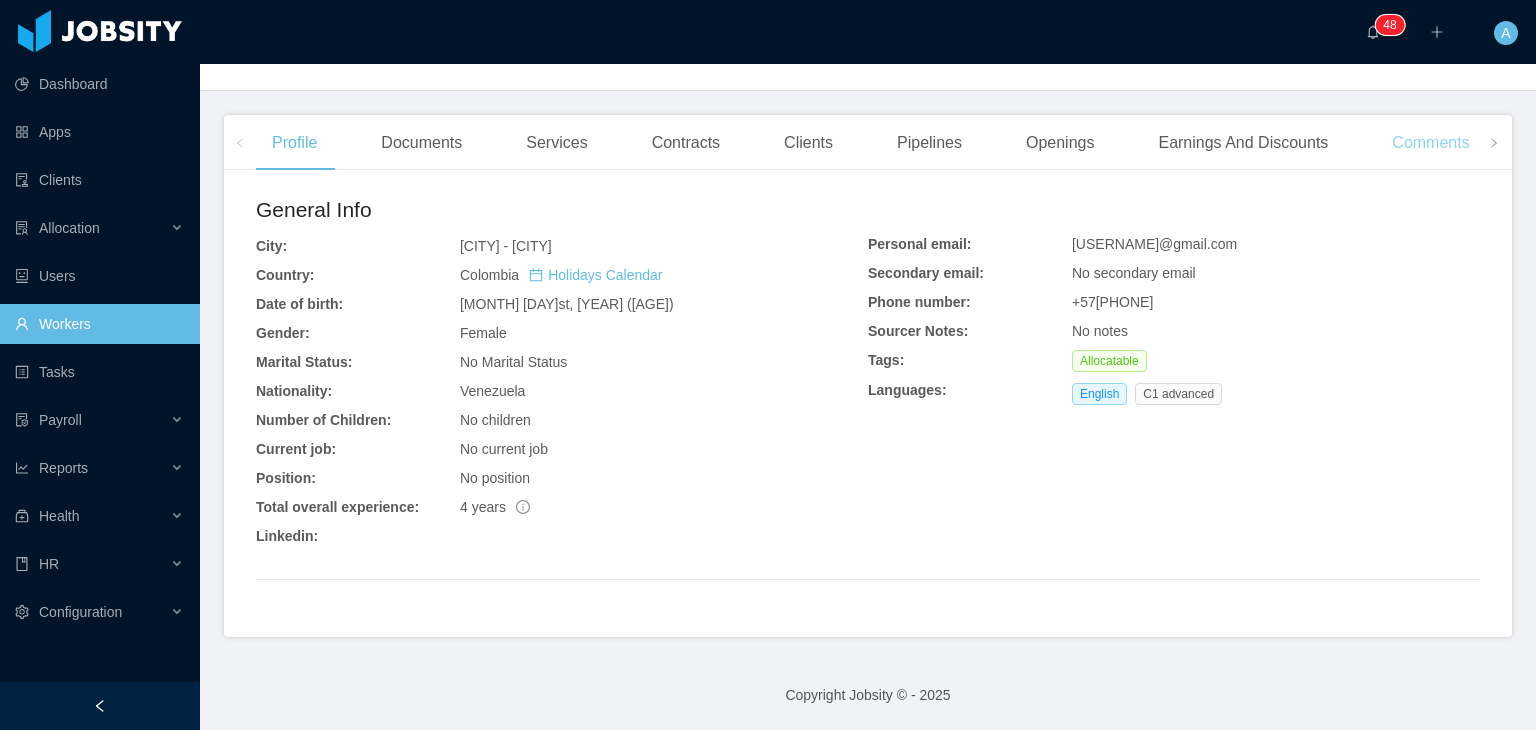 scroll, scrollTop: 472, scrollLeft: 0, axis: vertical 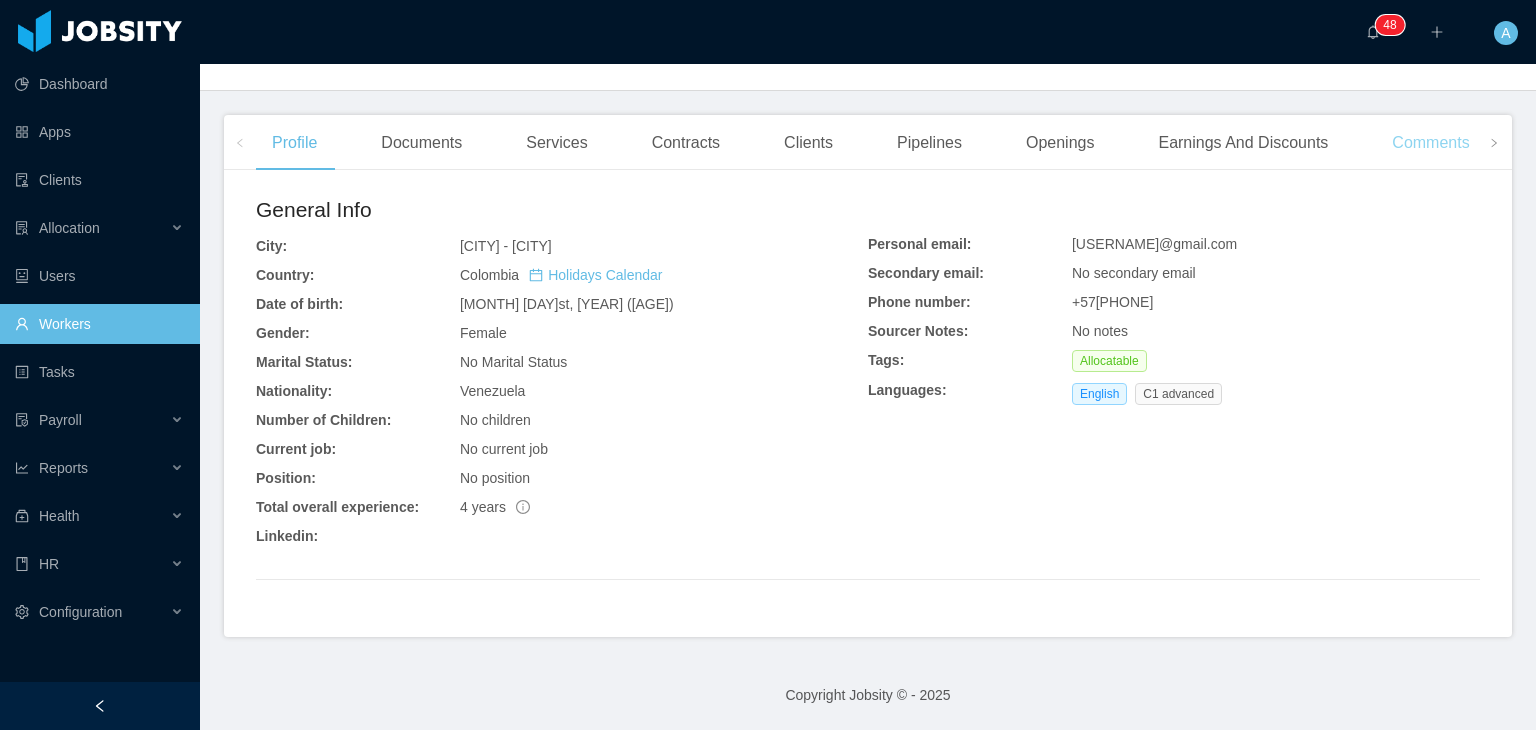 click on "Comments" at bounding box center (1430, 143) 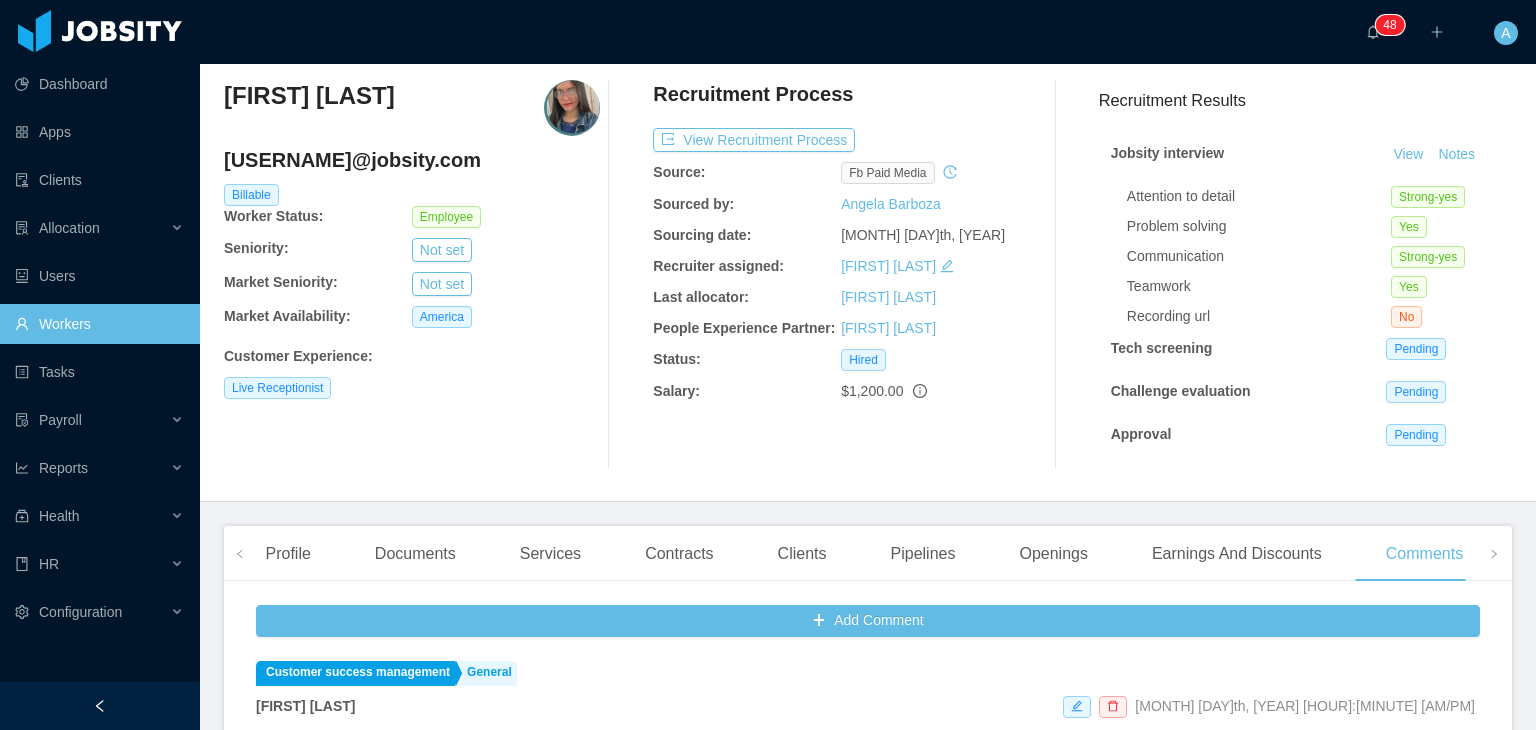 scroll, scrollTop: 0, scrollLeft: 0, axis: both 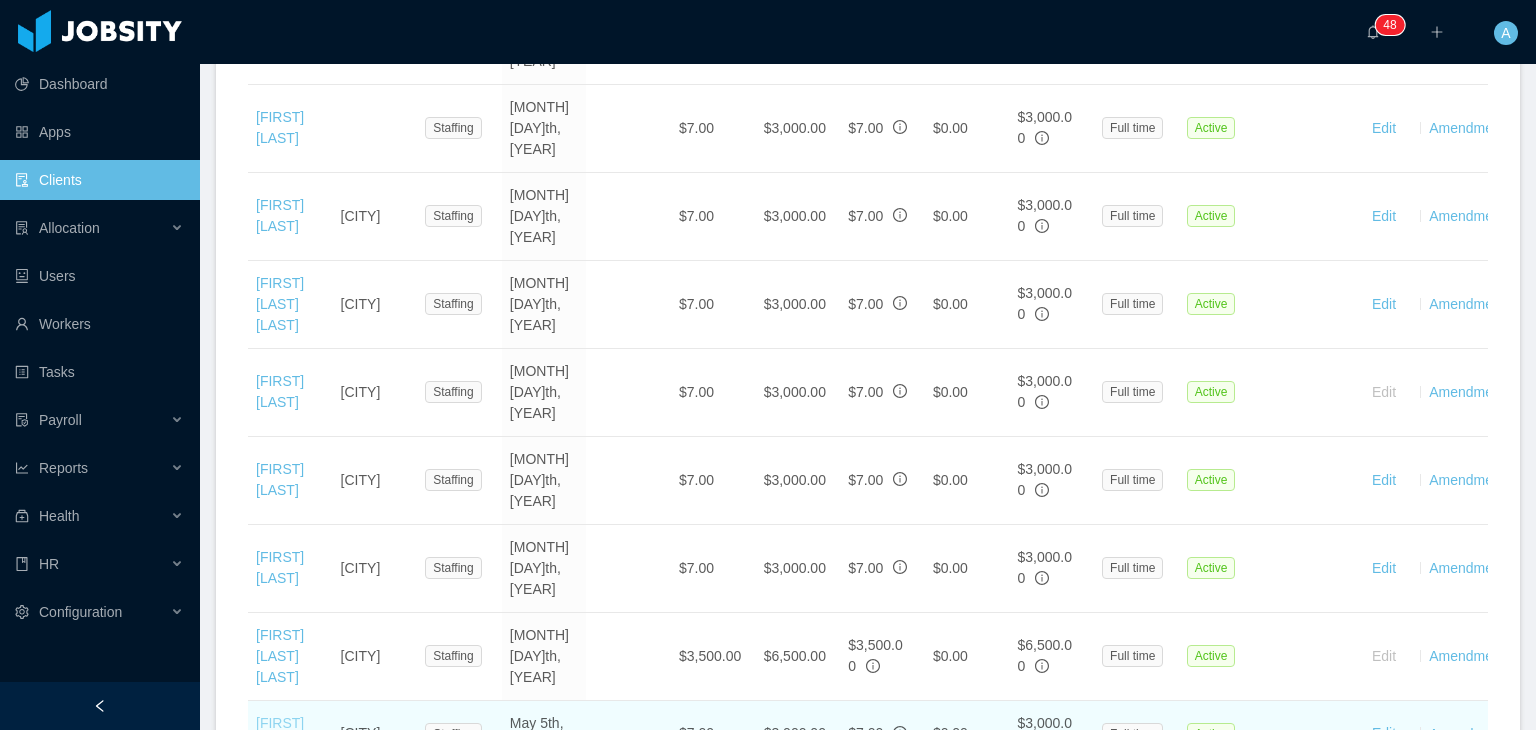 click on "[FIRST] [LAST]" at bounding box center [280, 733] 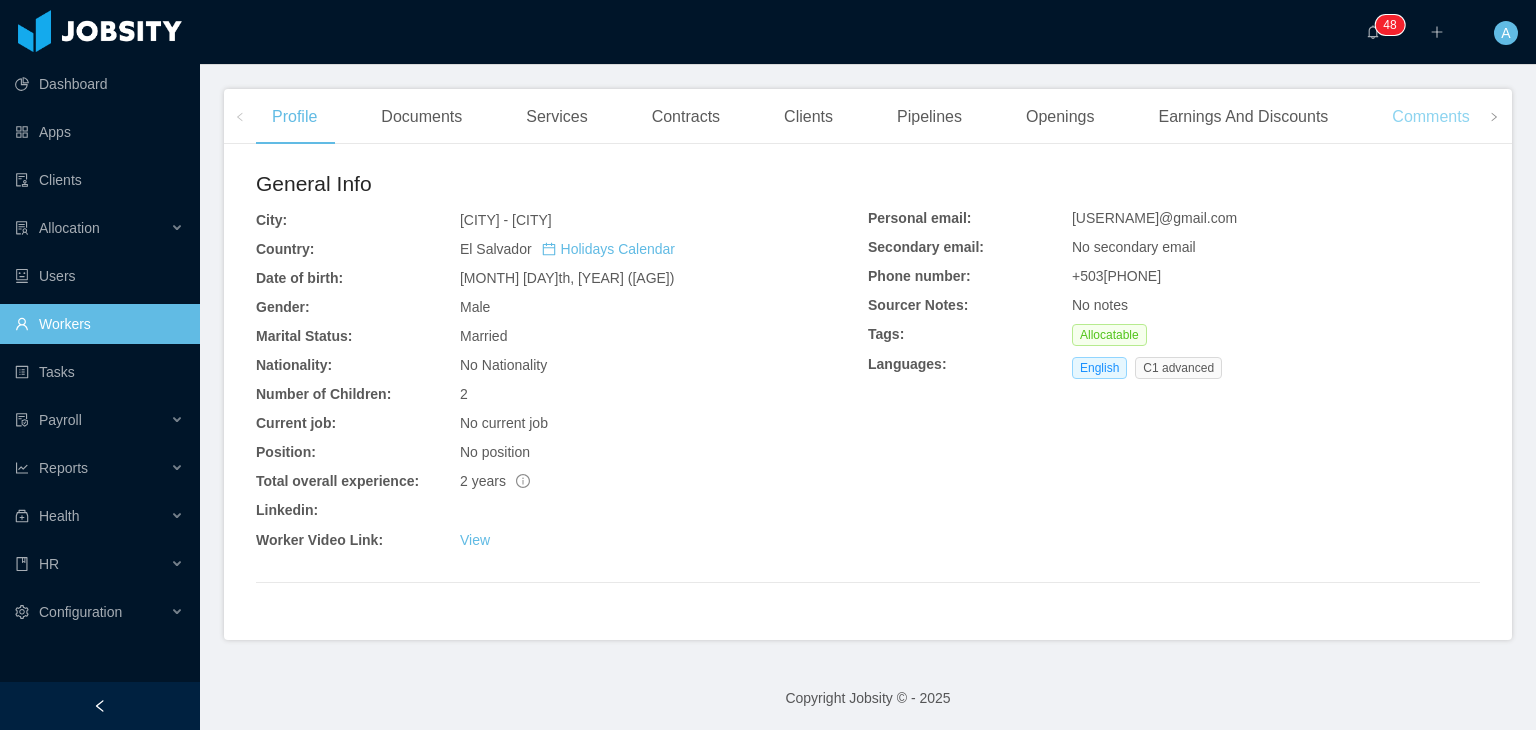 scroll, scrollTop: 501, scrollLeft: 0, axis: vertical 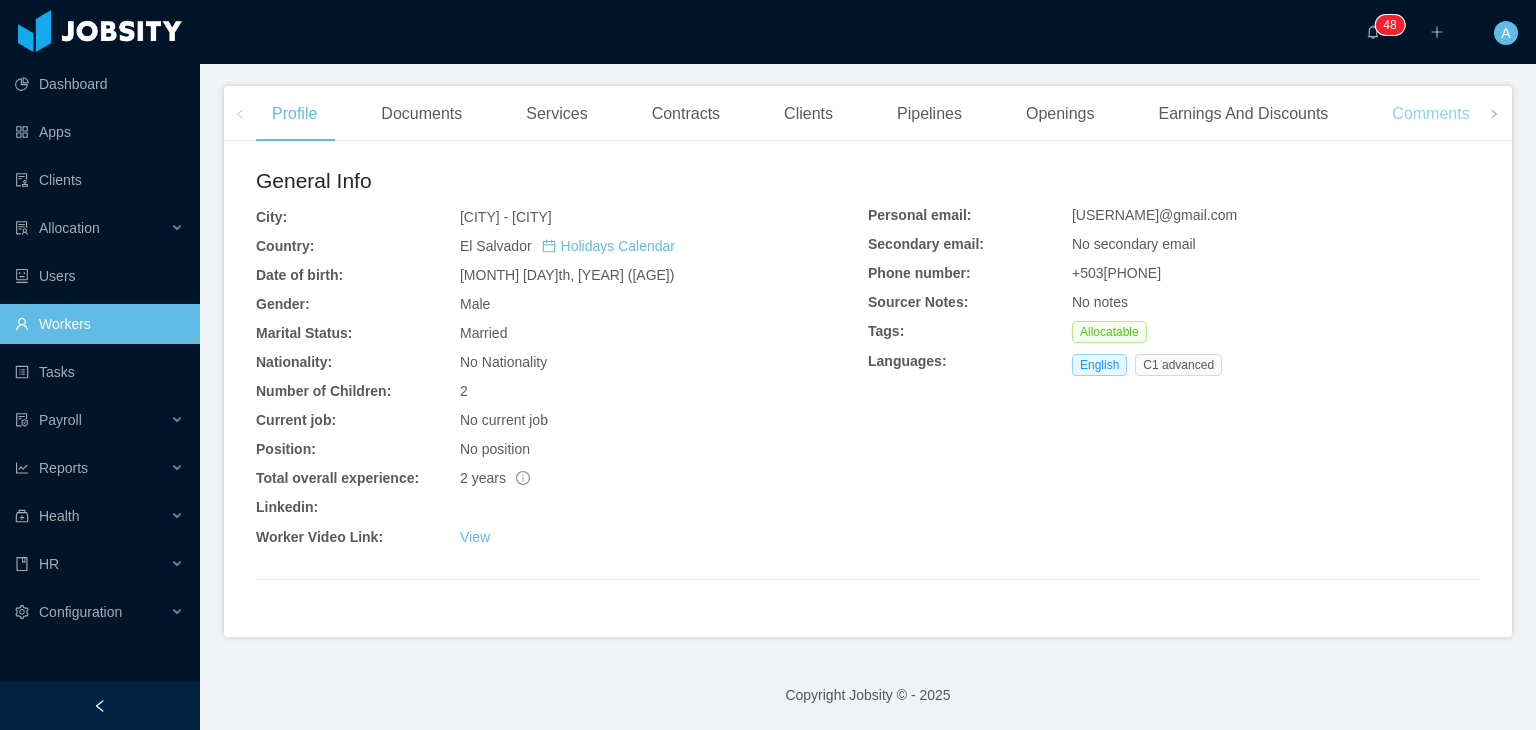 click on "Comments" at bounding box center (1430, 114) 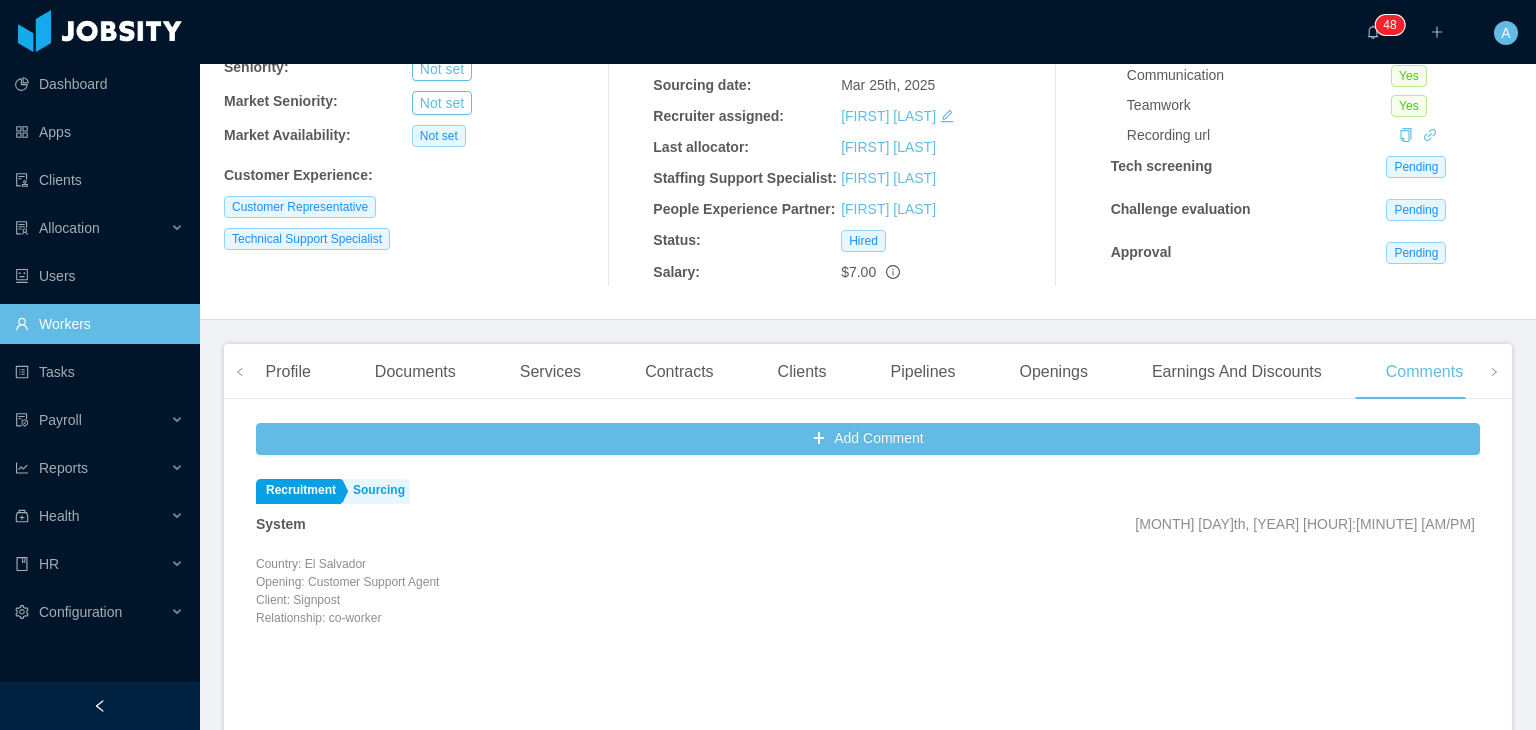scroll, scrollTop: 0, scrollLeft: 0, axis: both 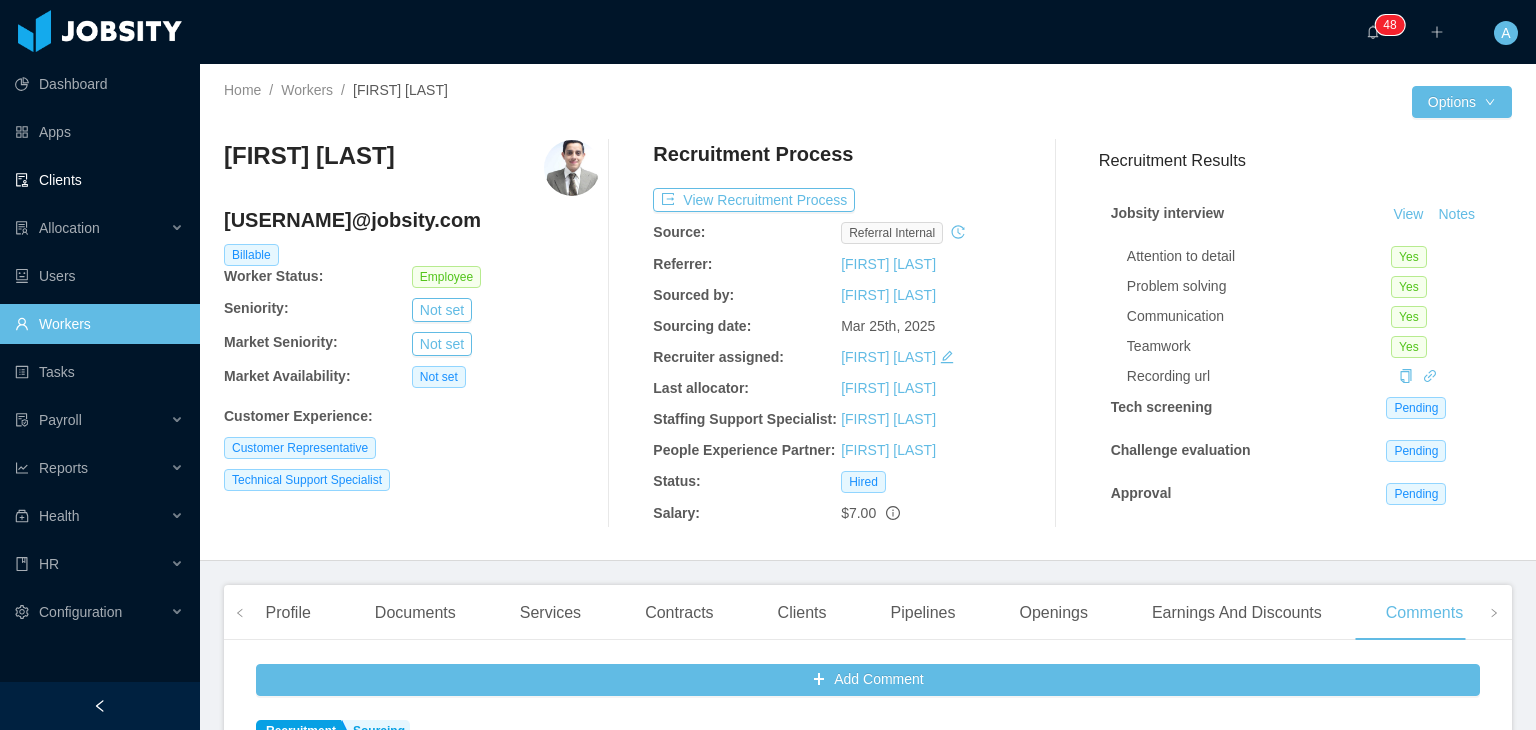 click on "Clients" at bounding box center [99, 180] 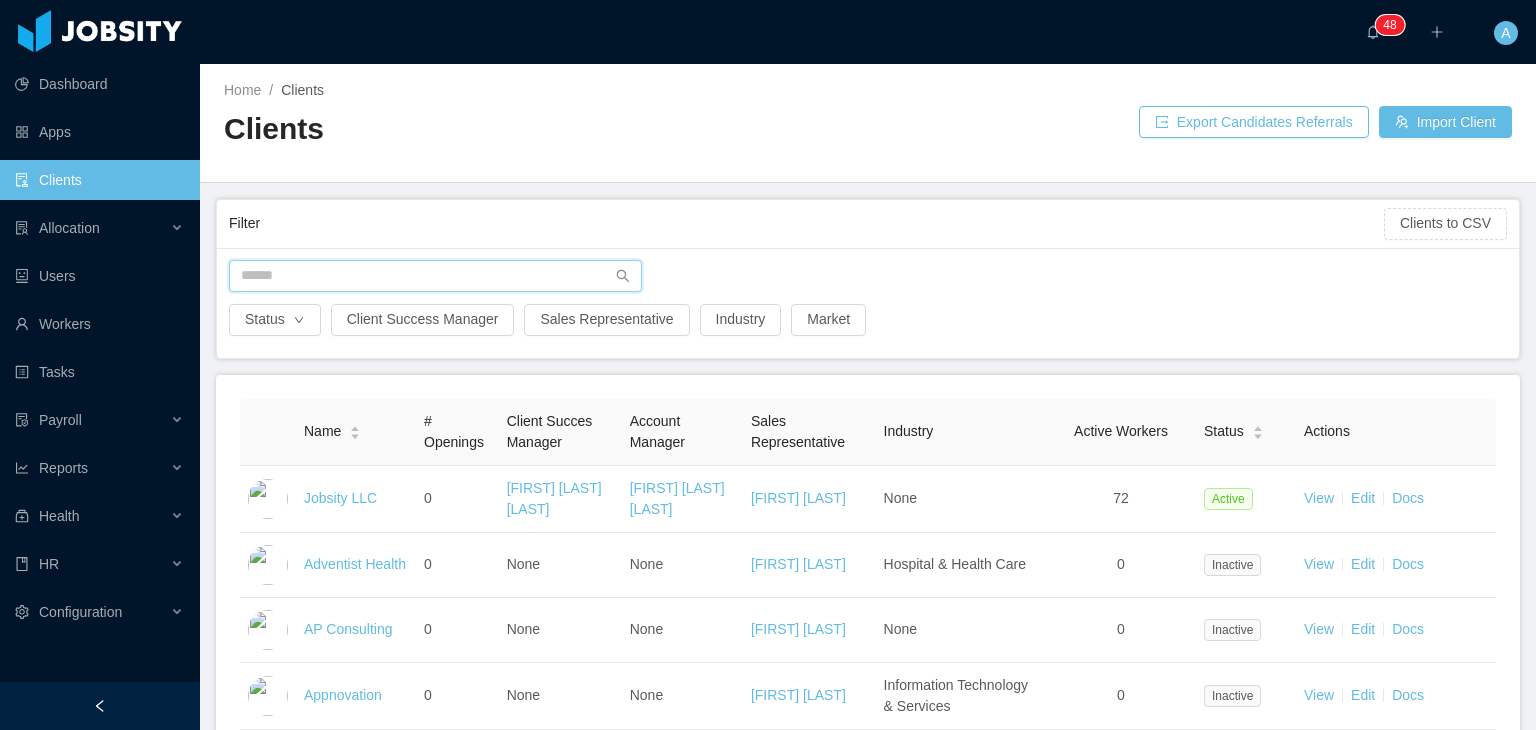 click at bounding box center [435, 276] 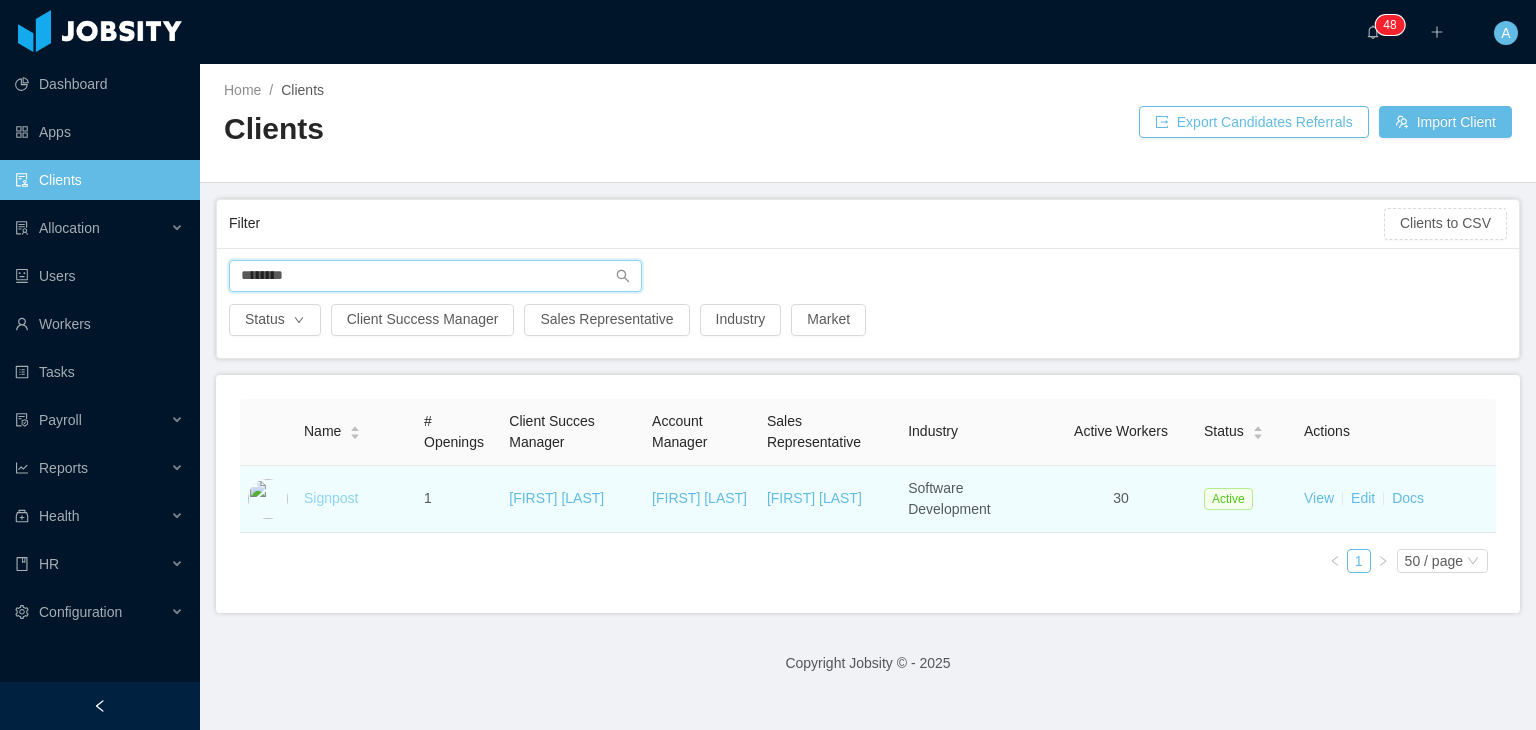 type on "********" 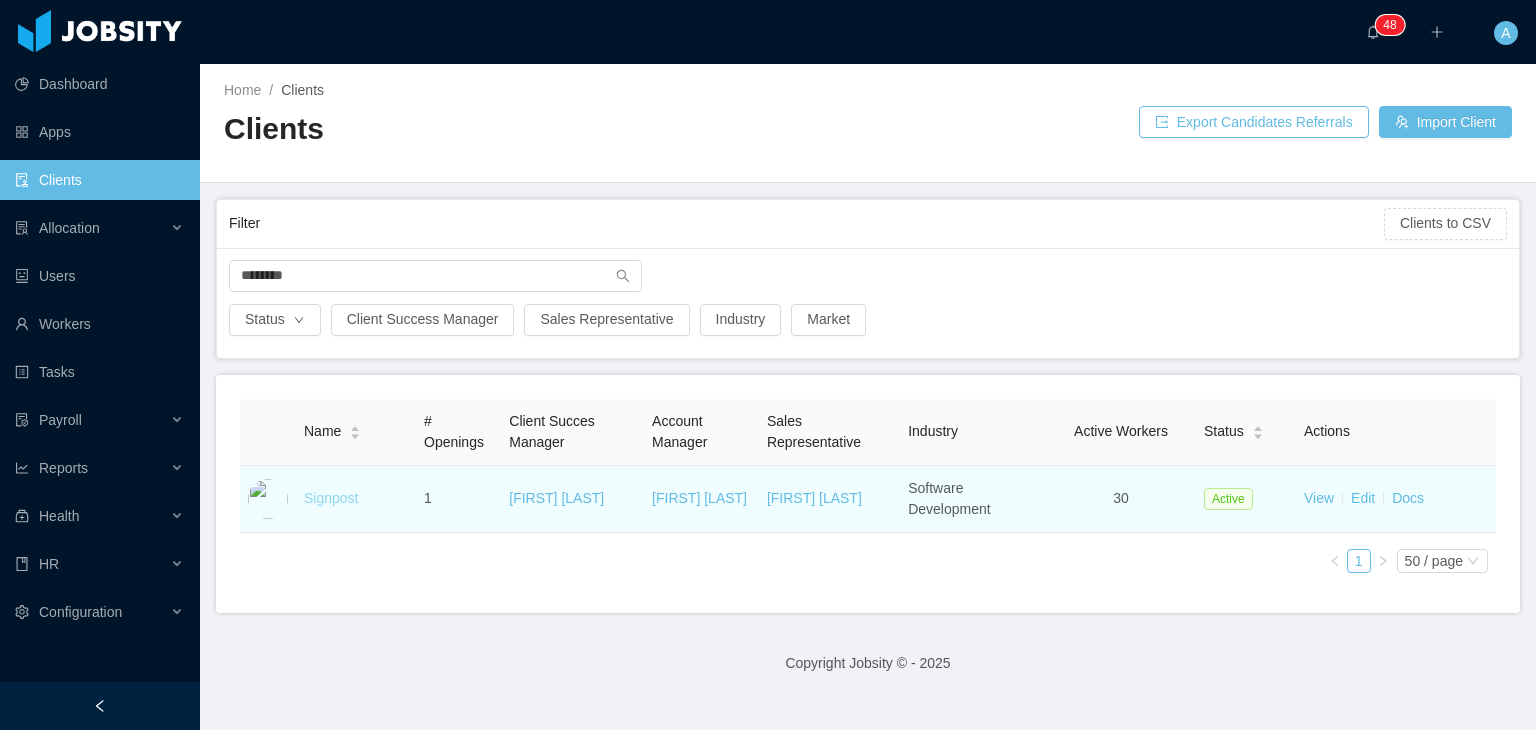 click on "Signpost" at bounding box center [331, 498] 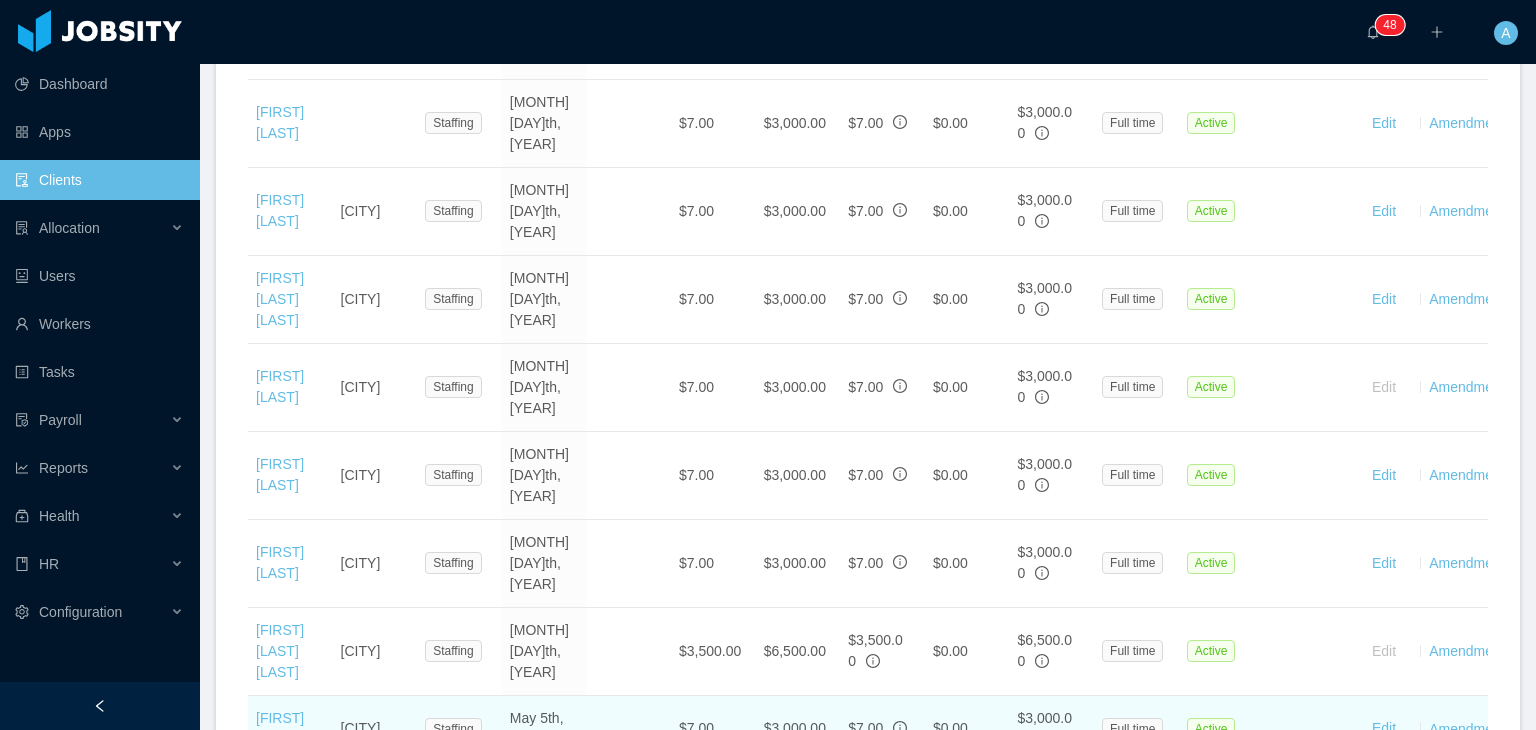 scroll, scrollTop: 1856, scrollLeft: 0, axis: vertical 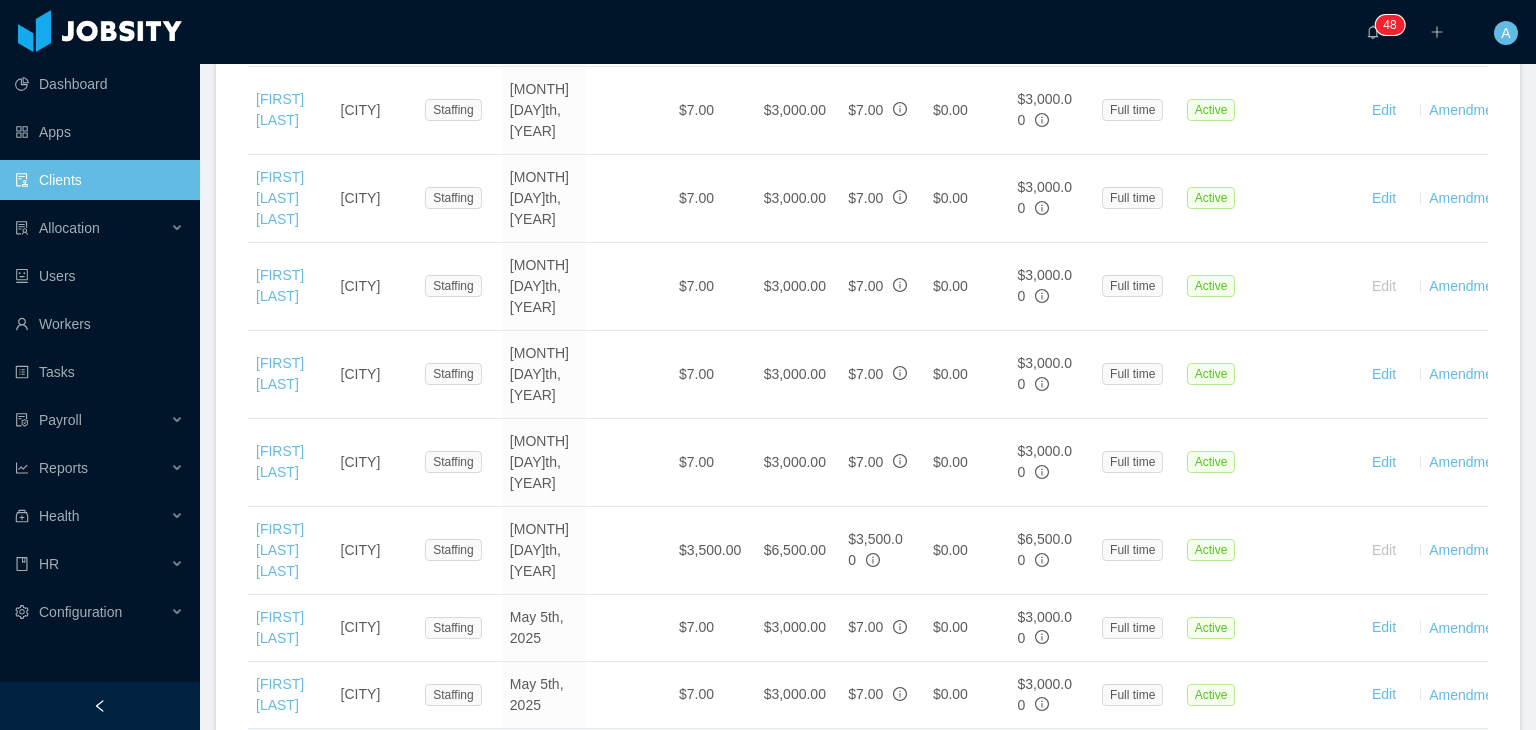 click on "[FIRST] [LAST]" at bounding box center (280, 761) 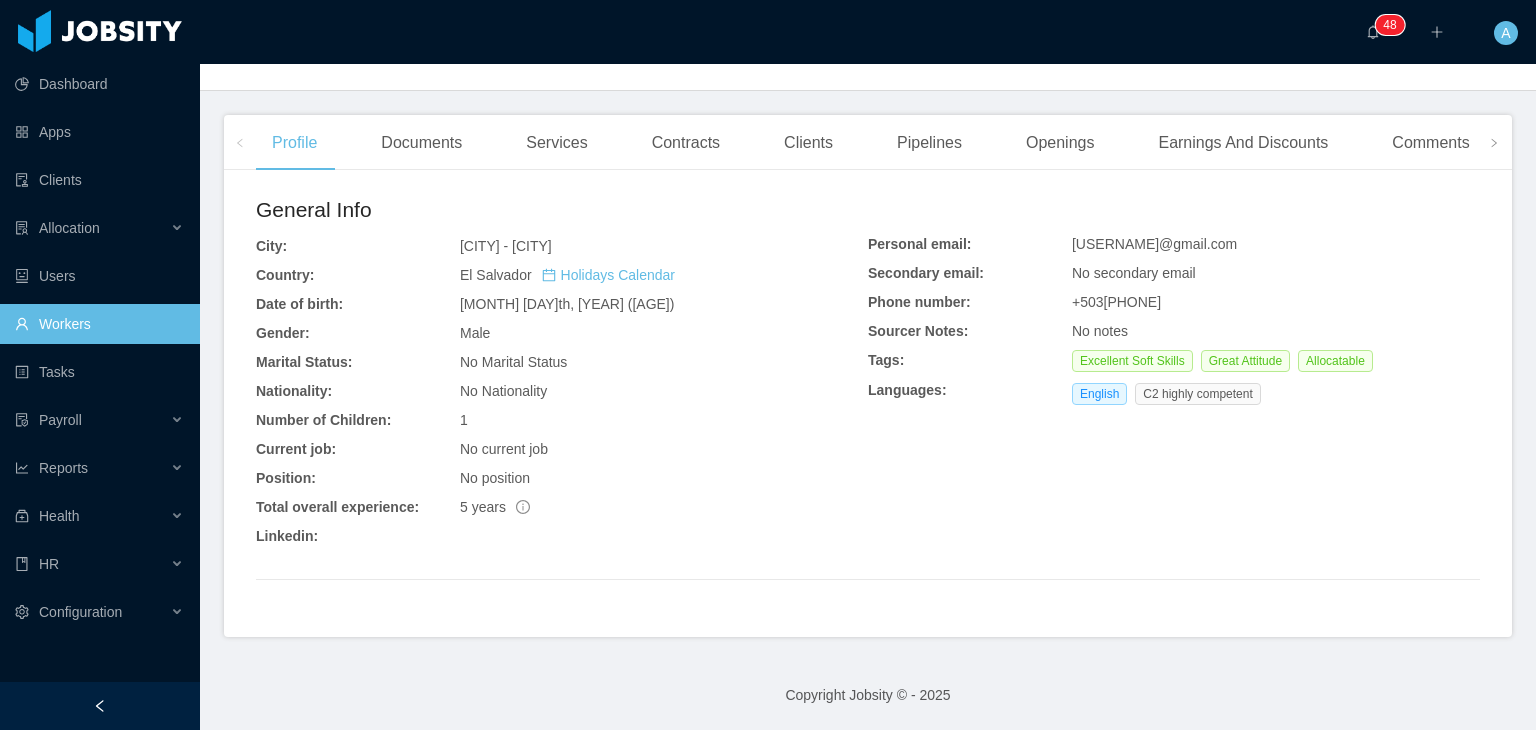 scroll, scrollTop: 472, scrollLeft: 0, axis: vertical 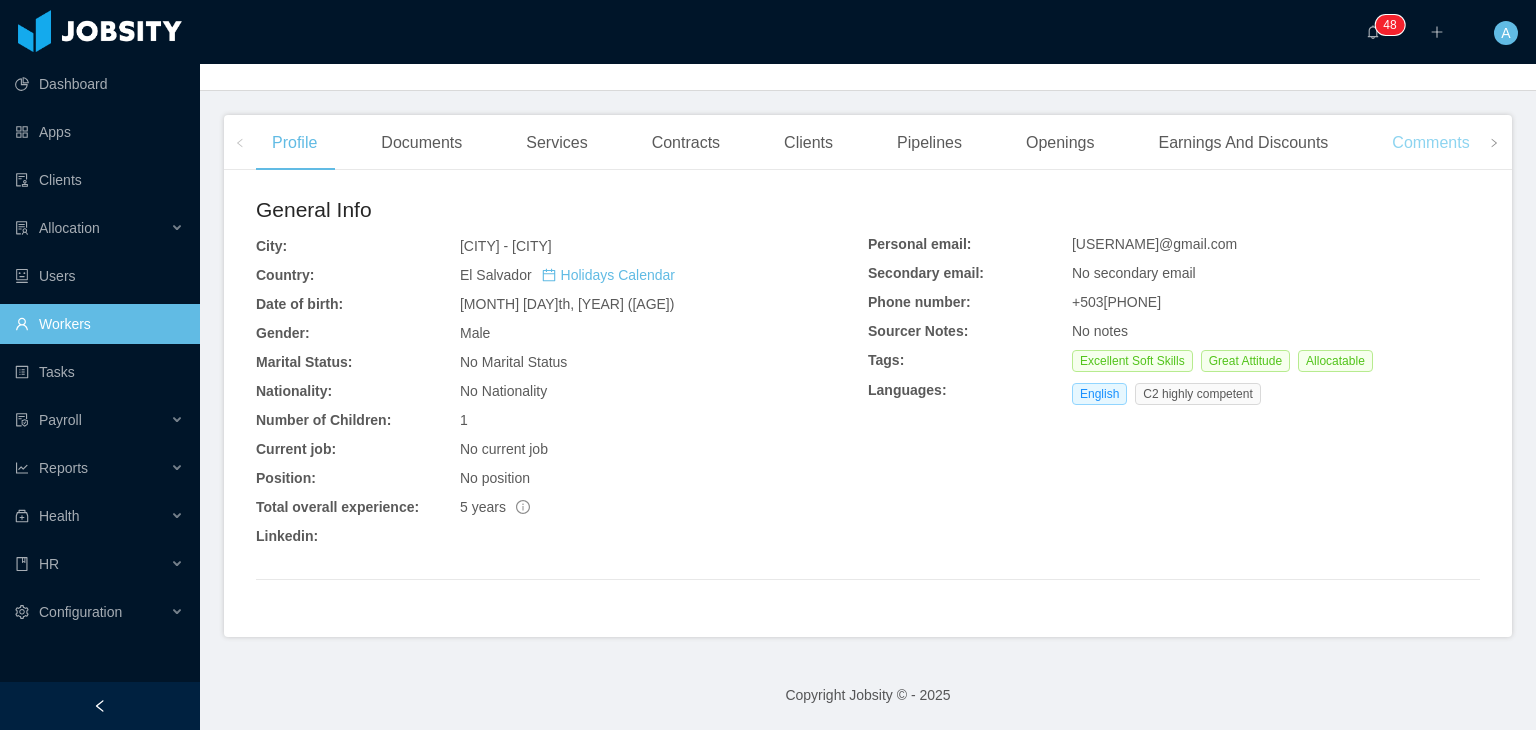 click on "Comments" at bounding box center [1430, 143] 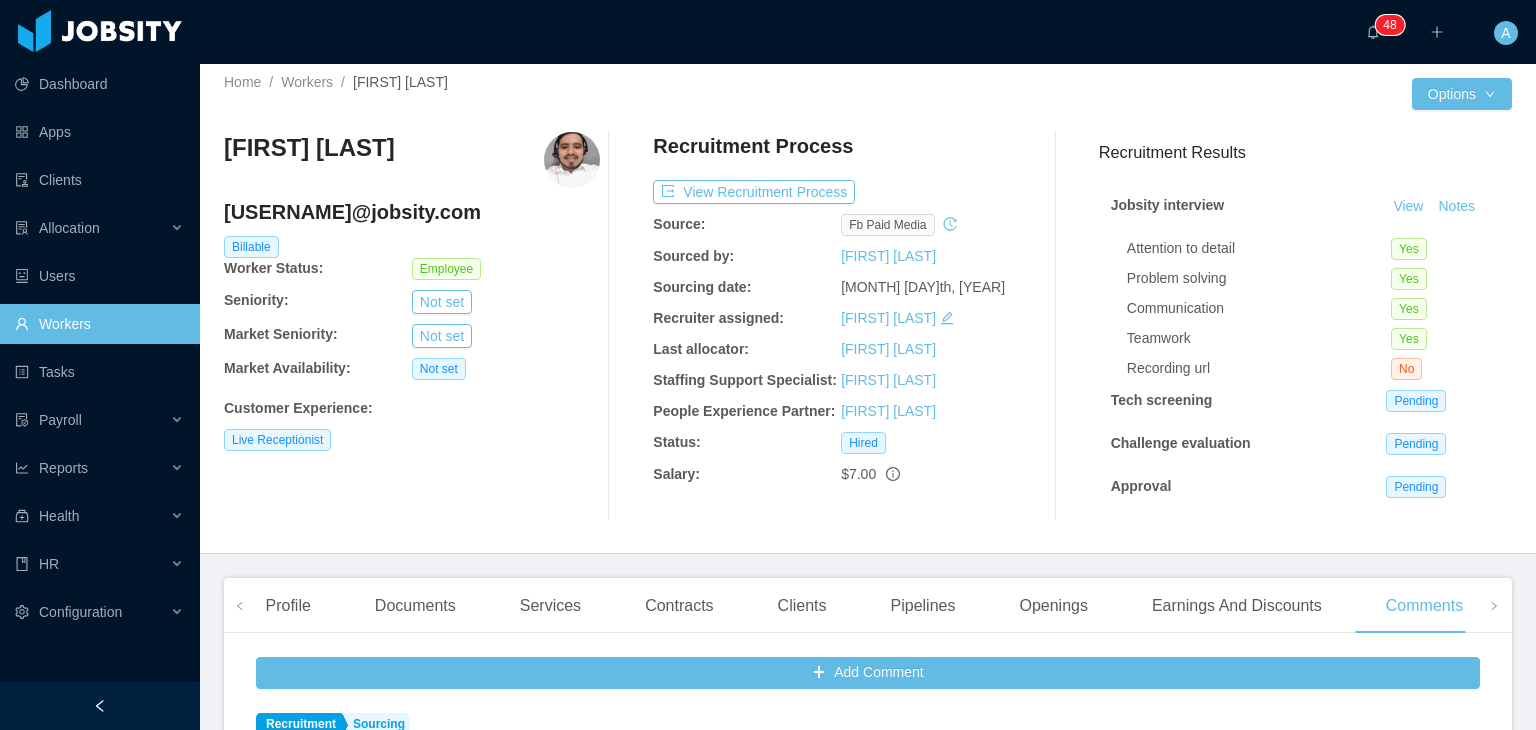 scroll, scrollTop: 0, scrollLeft: 0, axis: both 